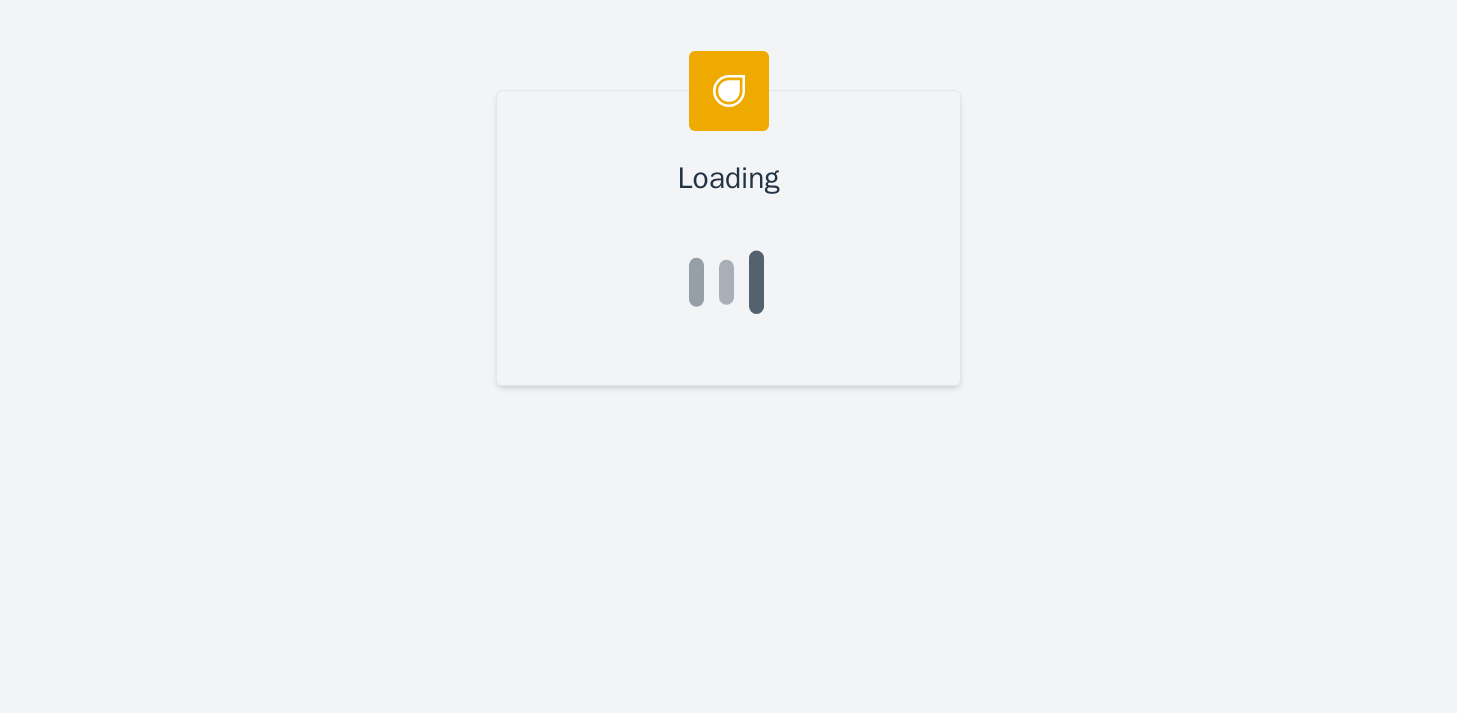 scroll, scrollTop: 0, scrollLeft: 0, axis: both 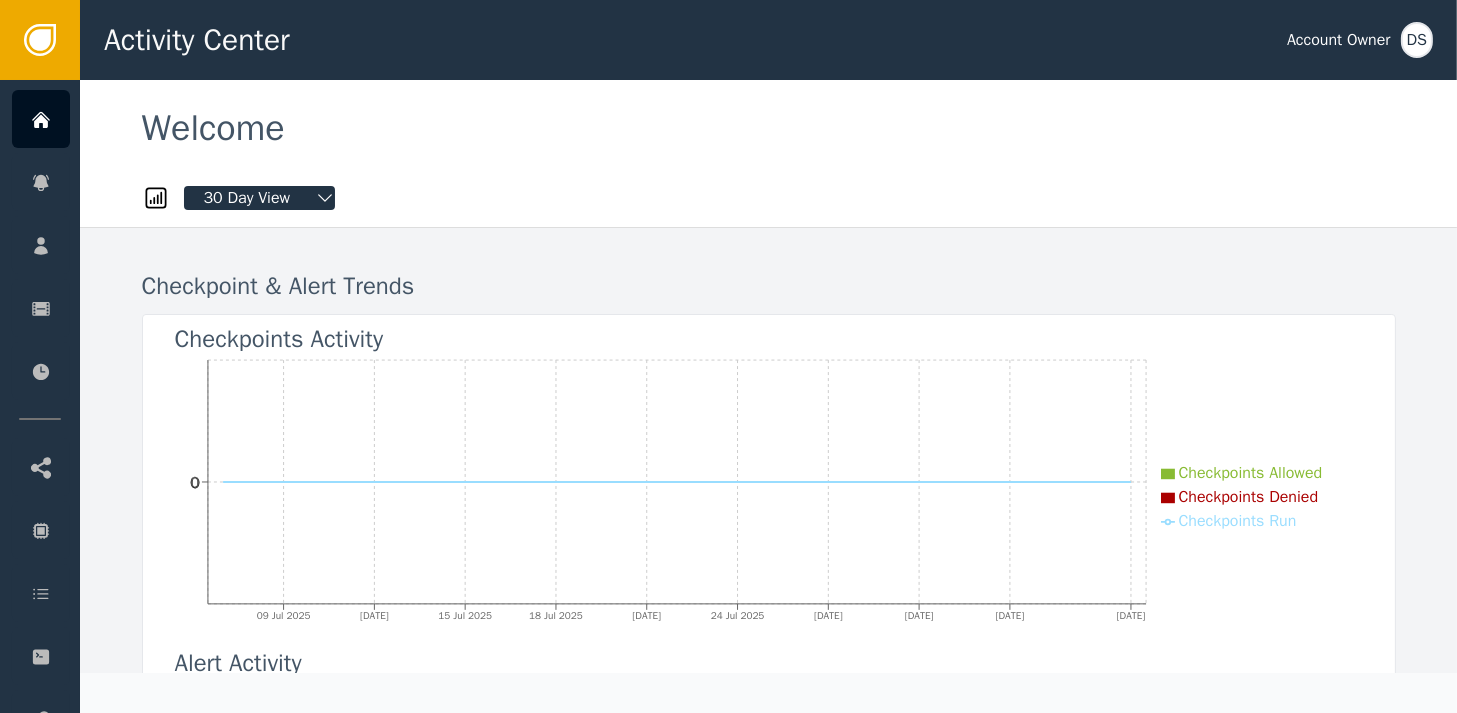 click on "DS" at bounding box center [1417, 40] 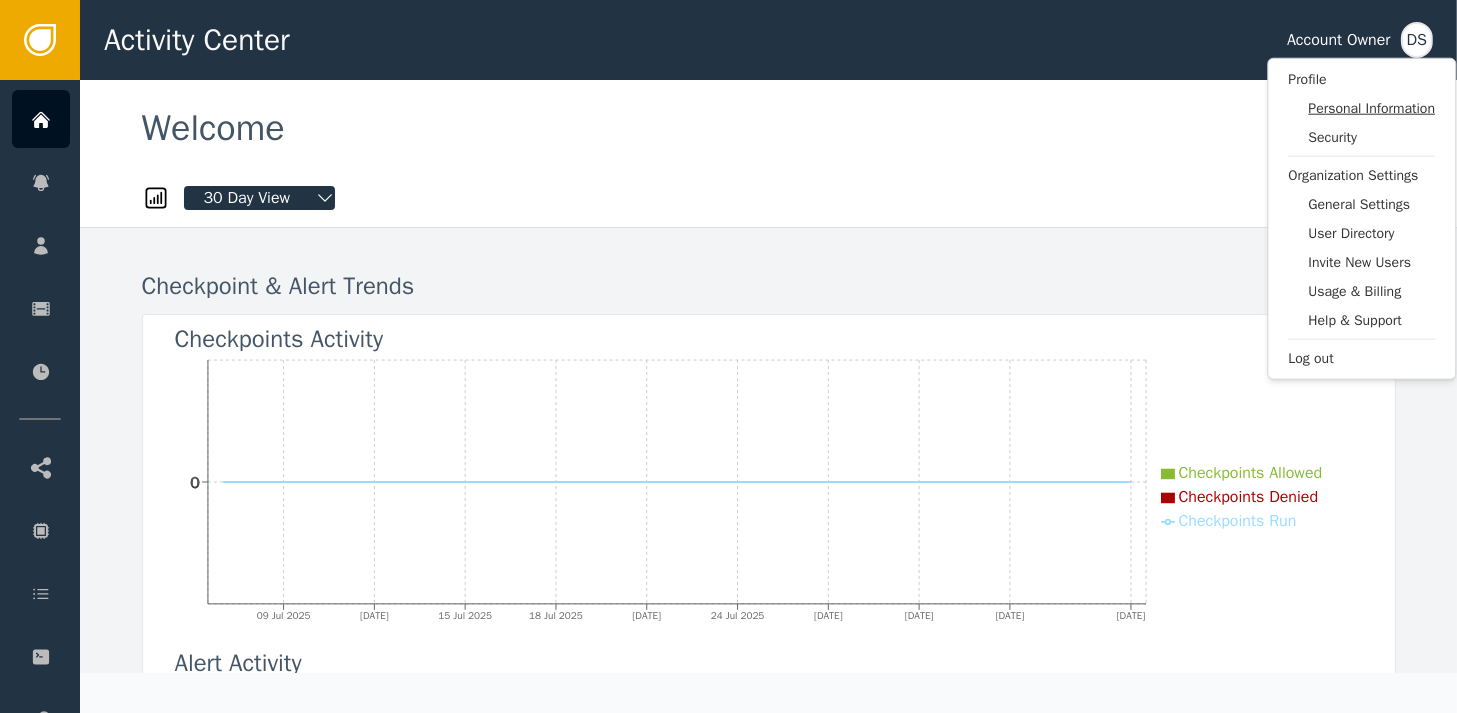 click on "Personal Information" at bounding box center [1371, 108] 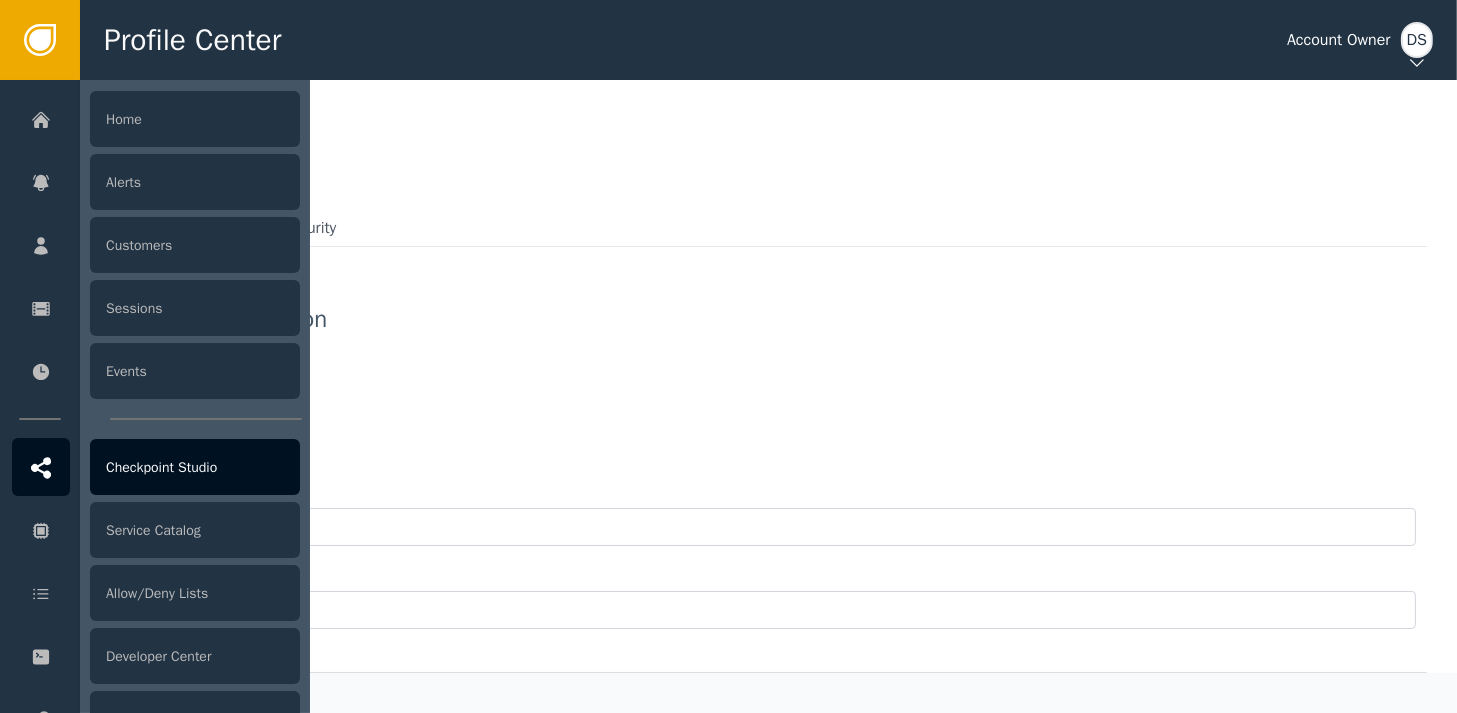 click 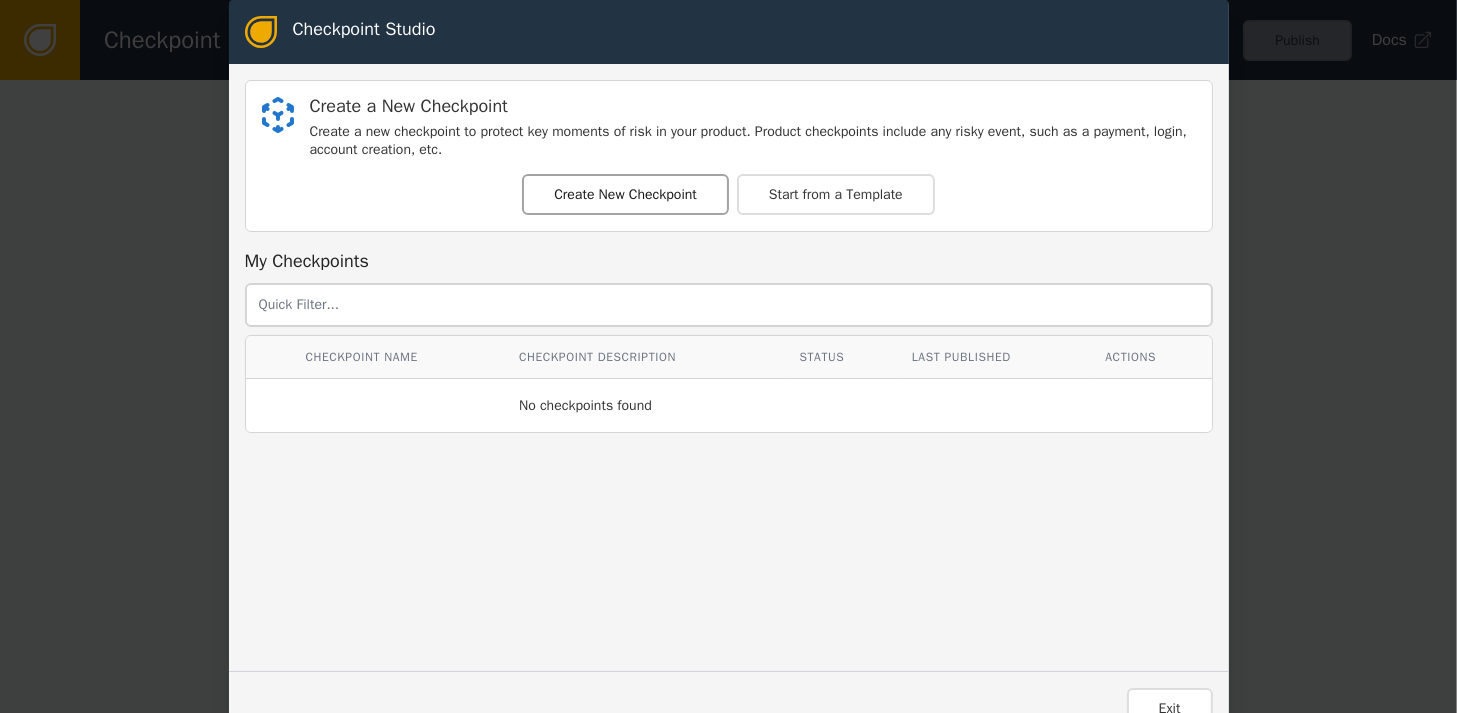 click on "Create New Checkpoint" at bounding box center [625, 194] 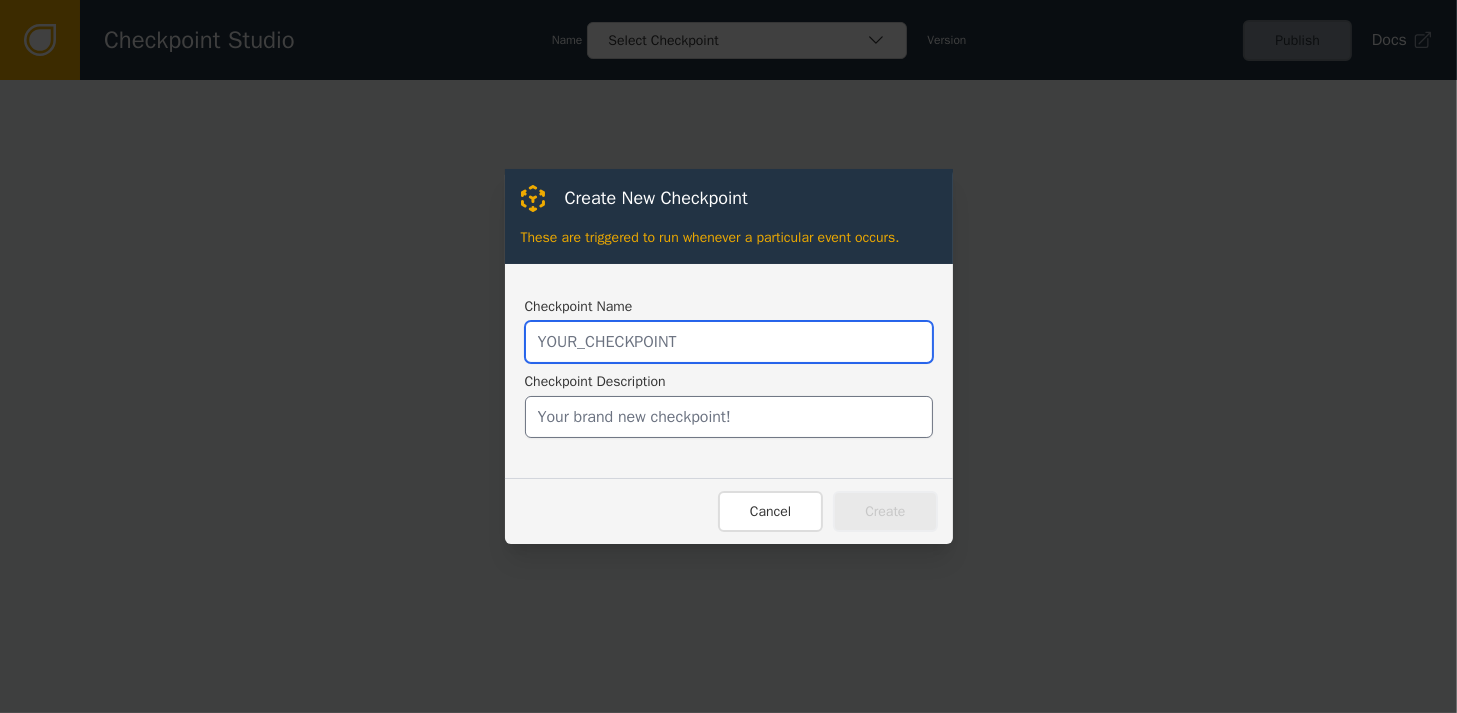 click at bounding box center [729, 342] 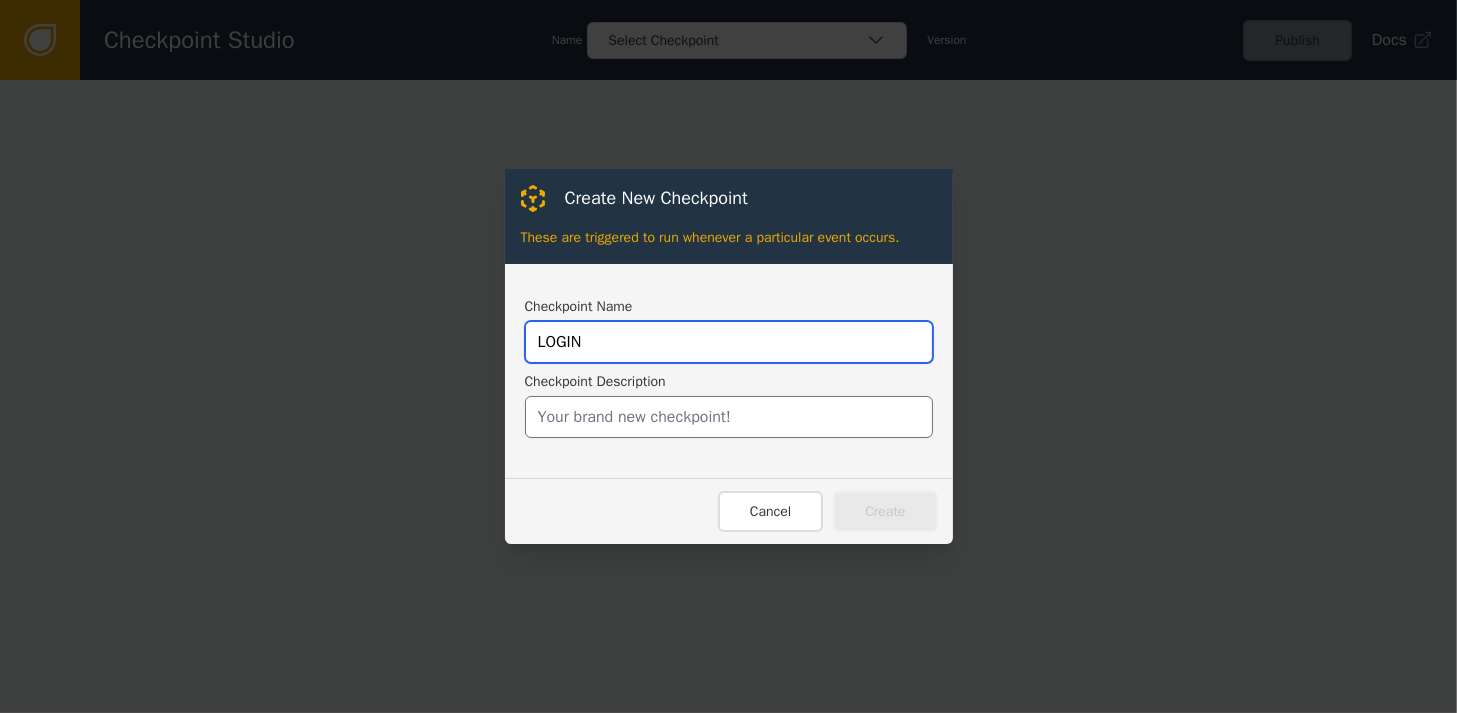 type on "LOGIN" 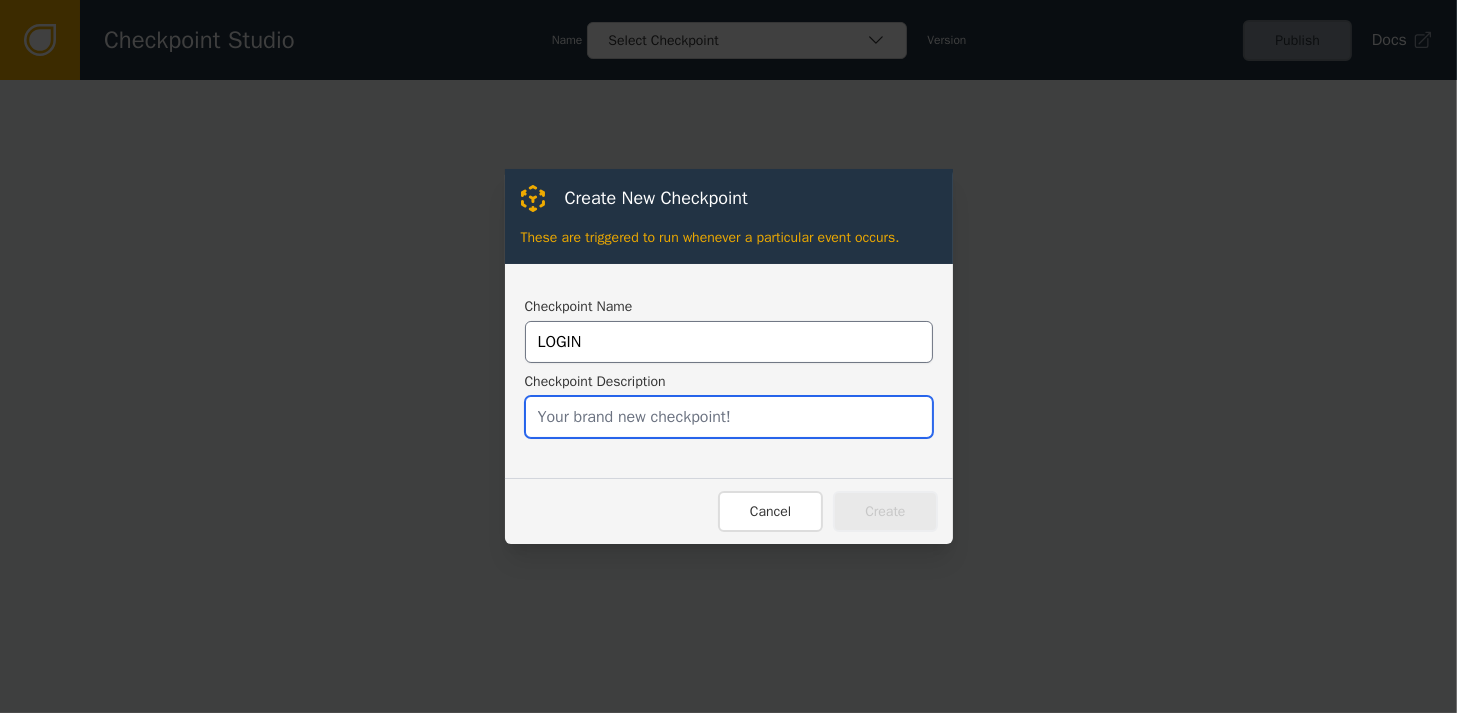 click at bounding box center (729, 417) 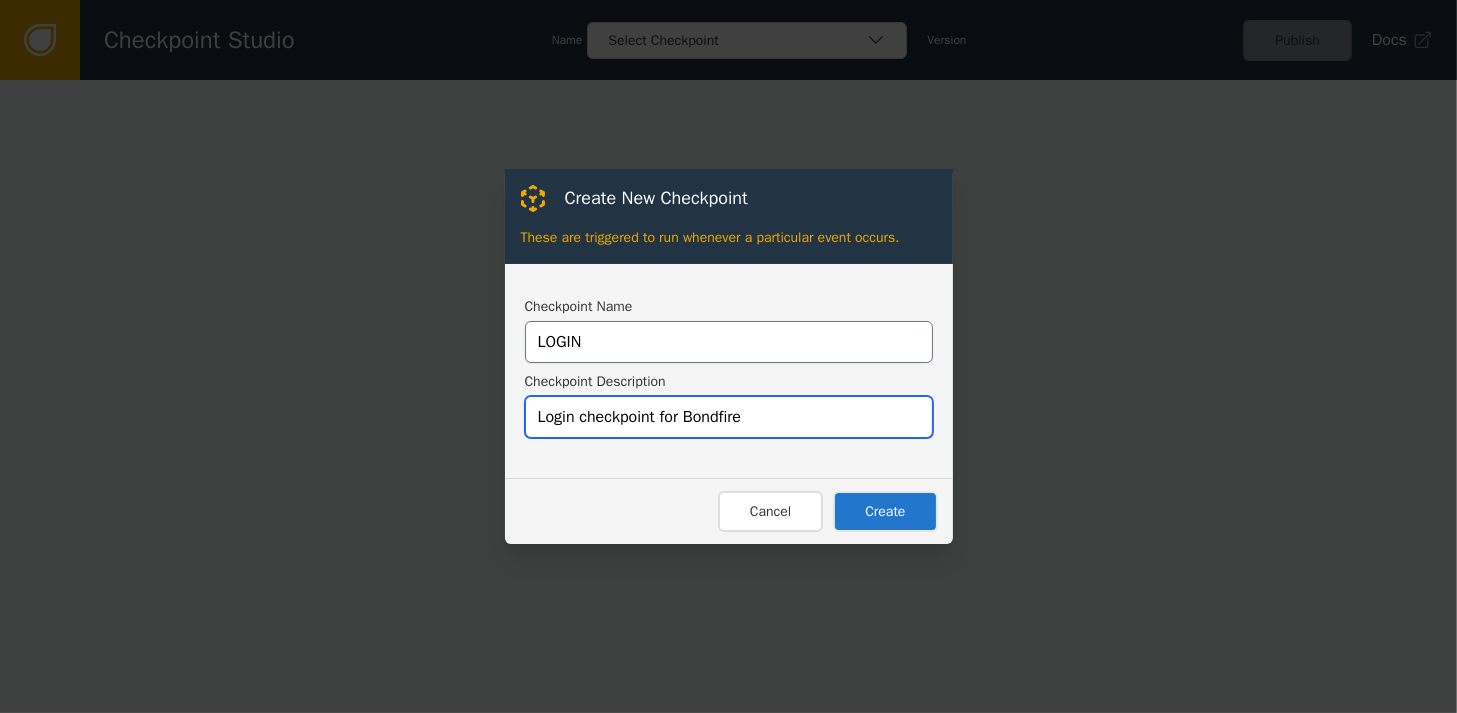 type on "Login checkpoint for Bondfire" 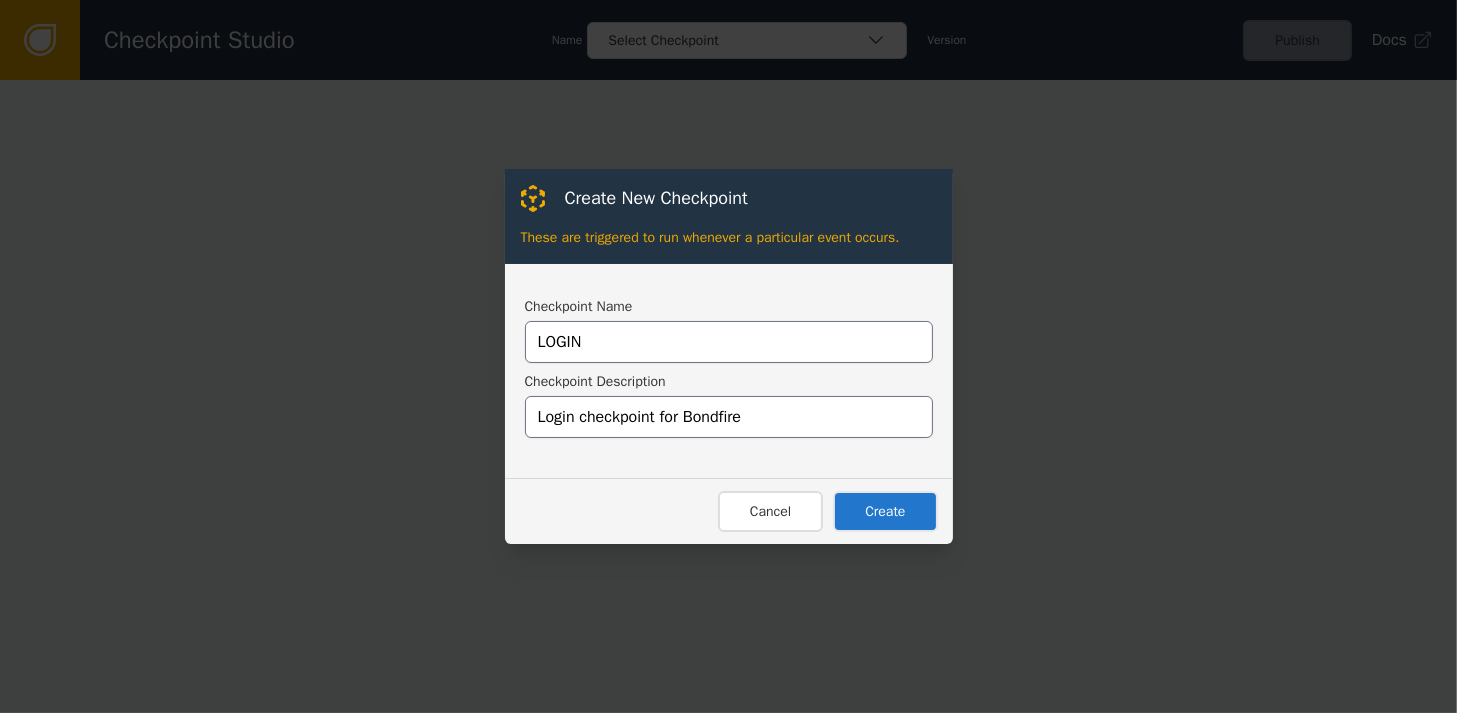 click on "Create" at bounding box center [885, 511] 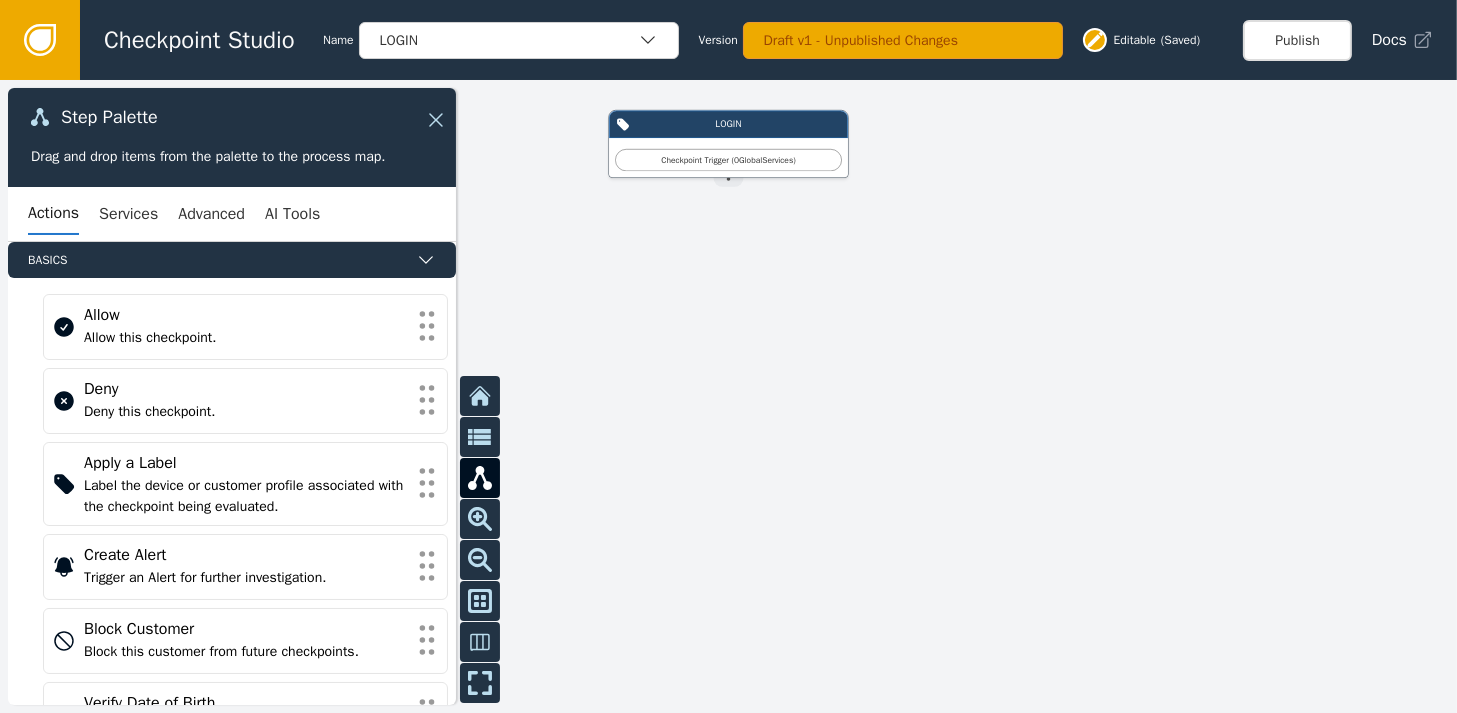 click 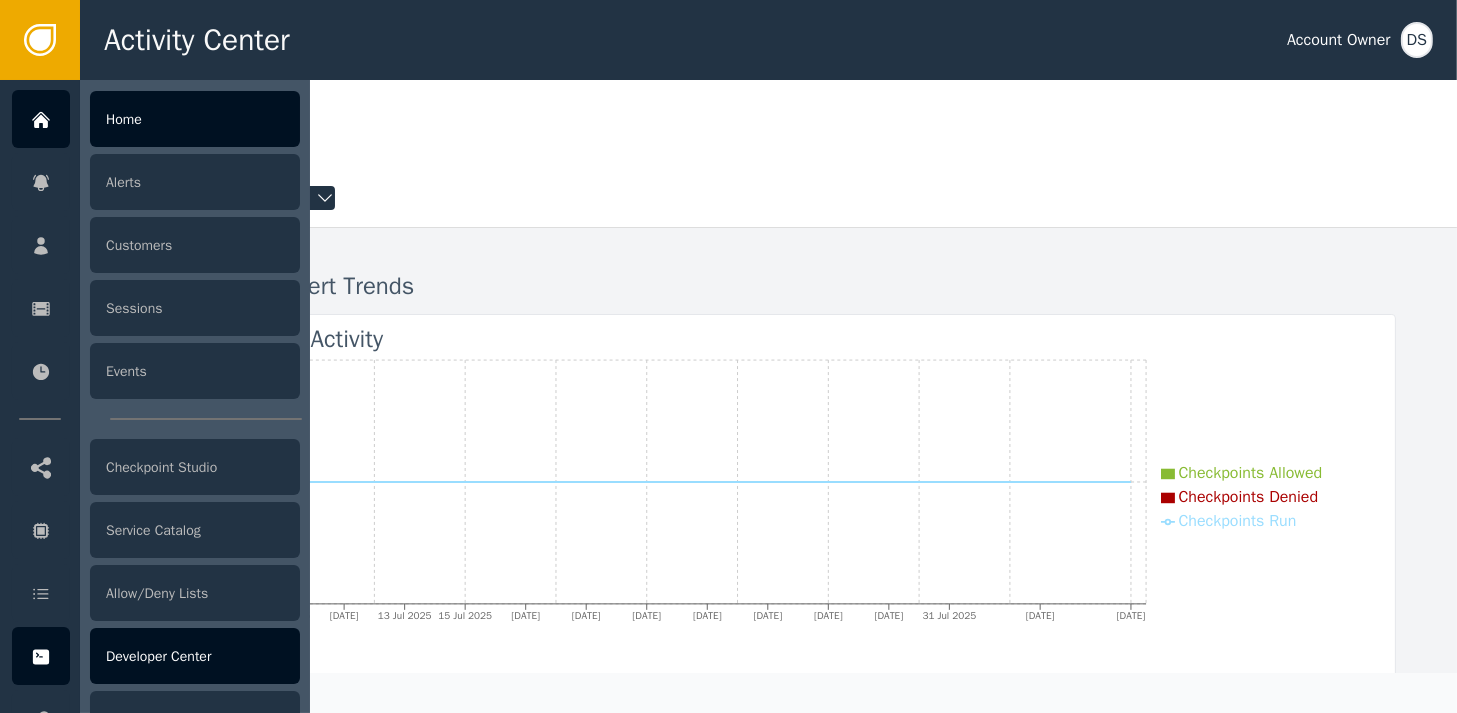 click on "Developer Center" at bounding box center (195, 656) 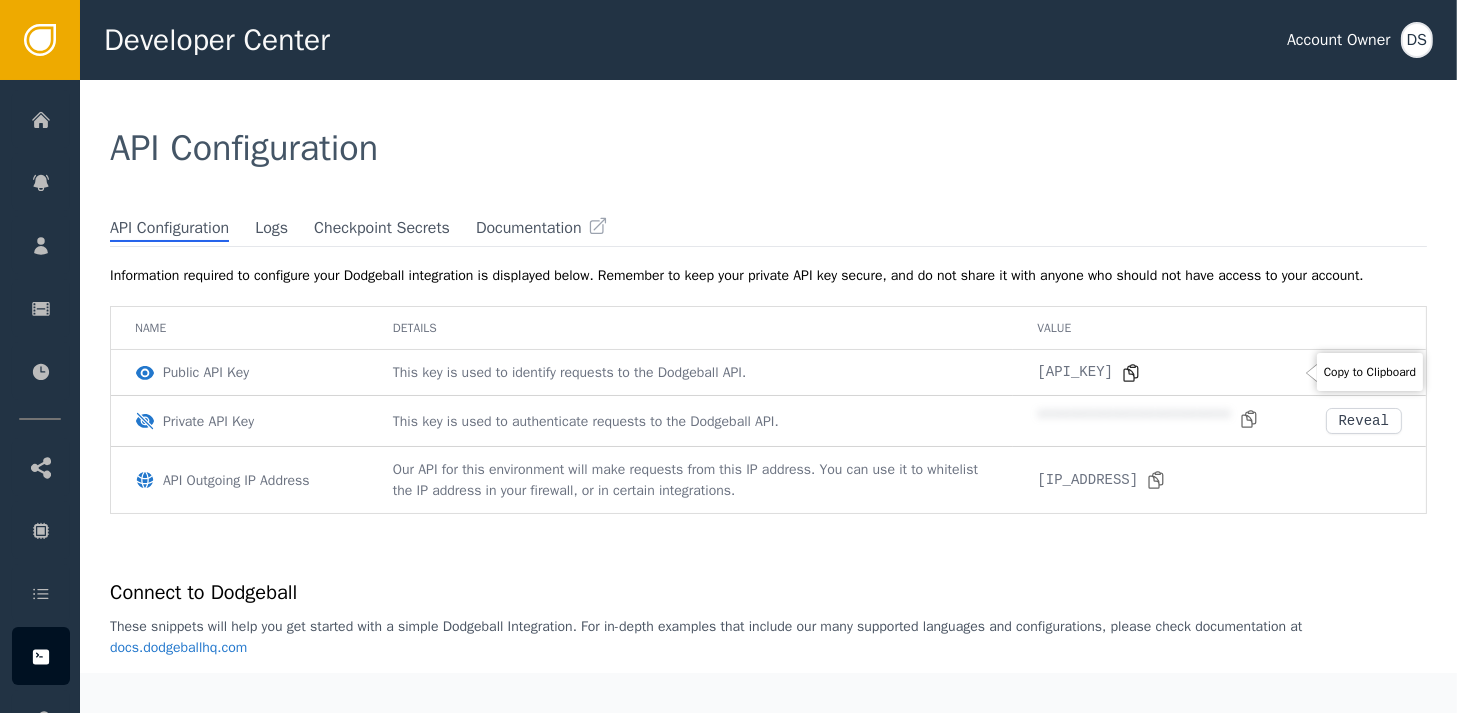 click 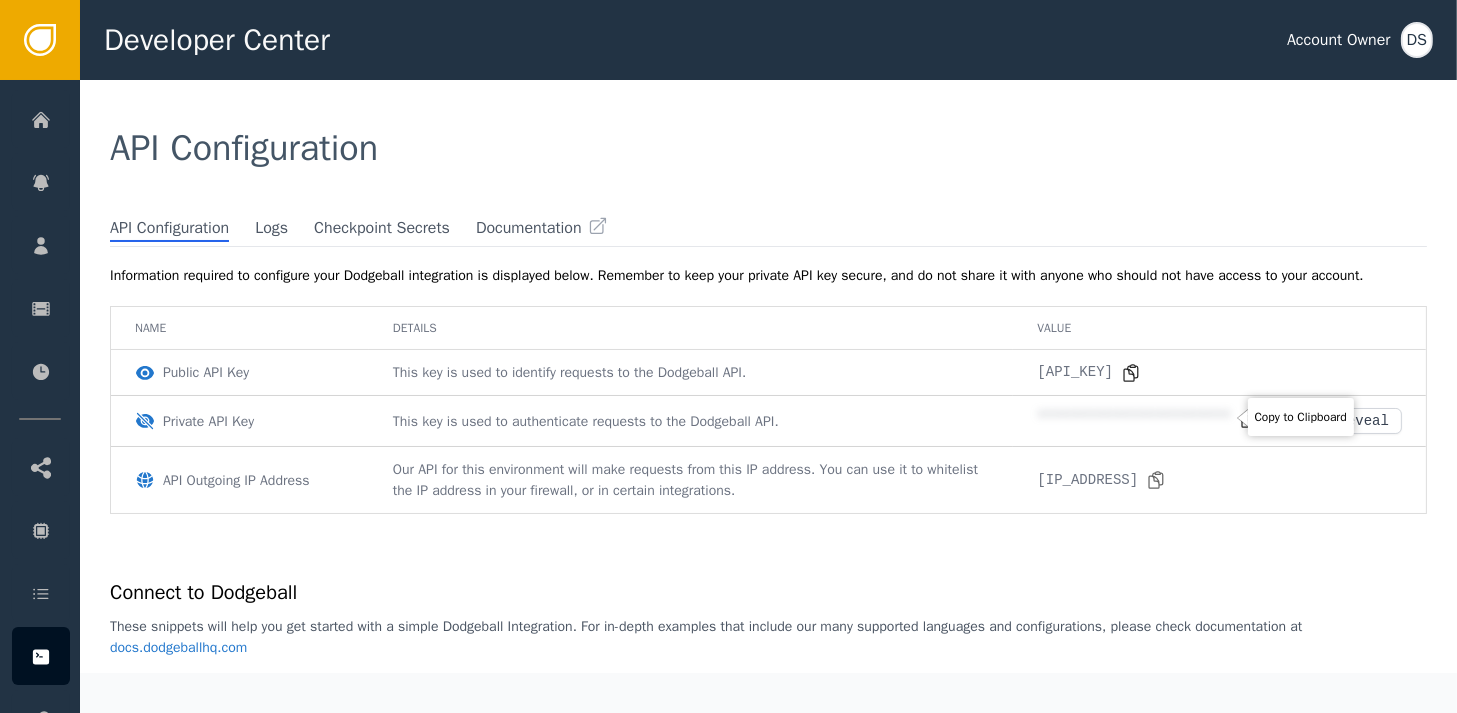 click 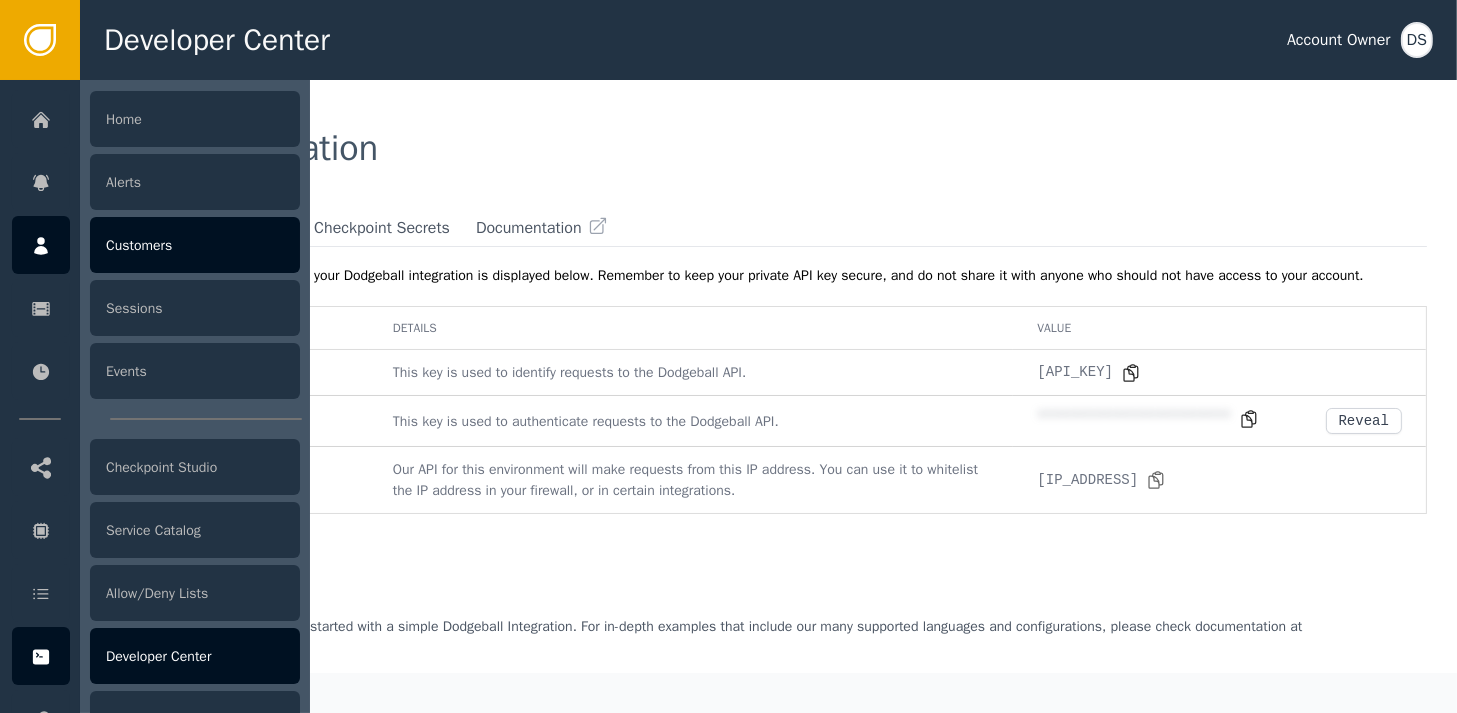 click on "Customers" at bounding box center (195, 245) 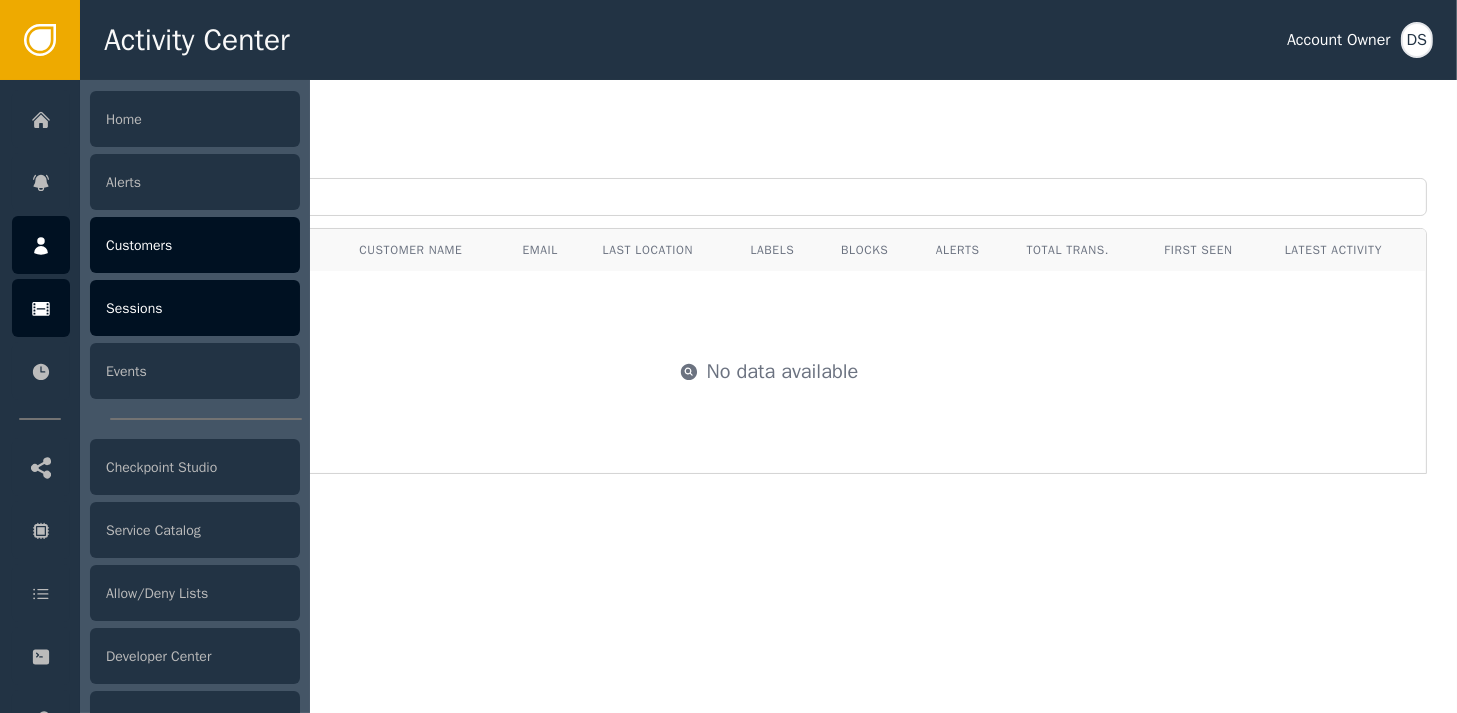 click on "Sessions" at bounding box center [195, 308] 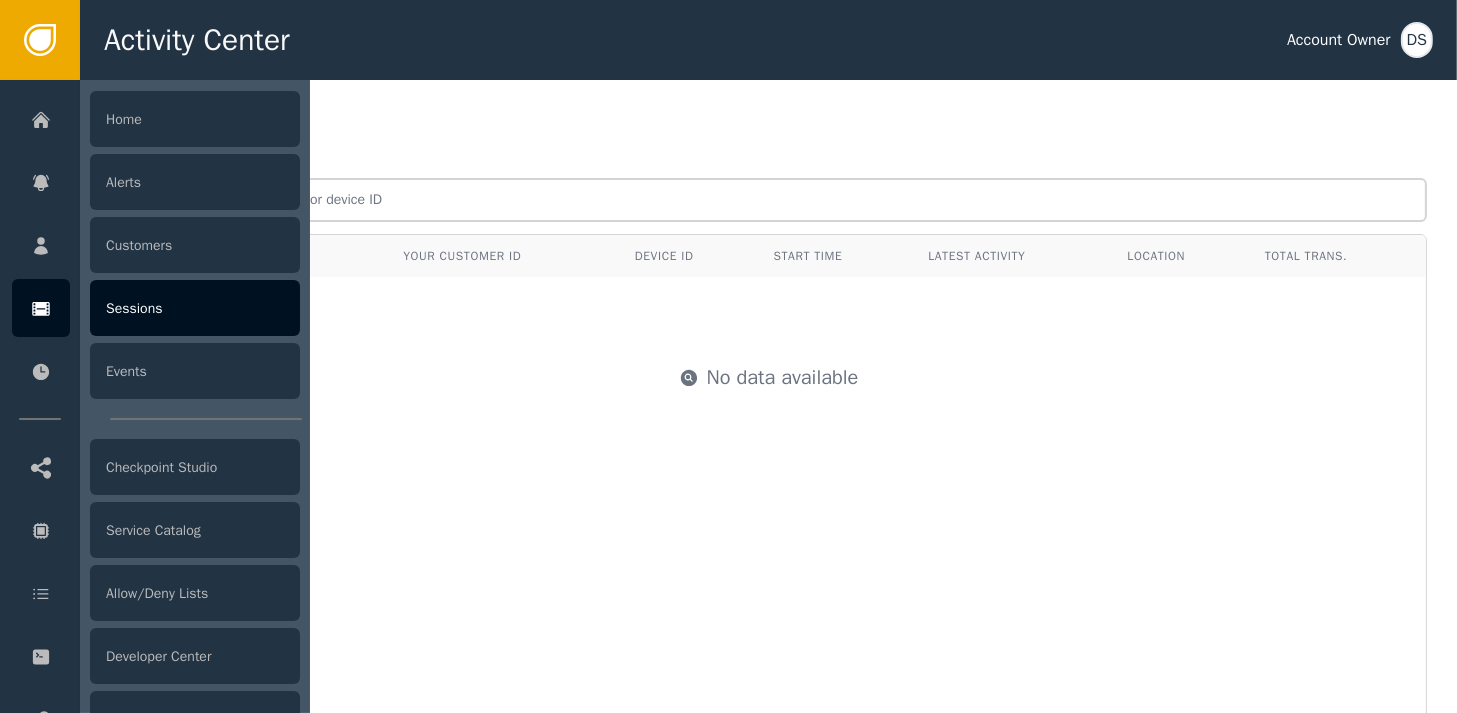 click on "Sessions" at bounding box center [195, 308] 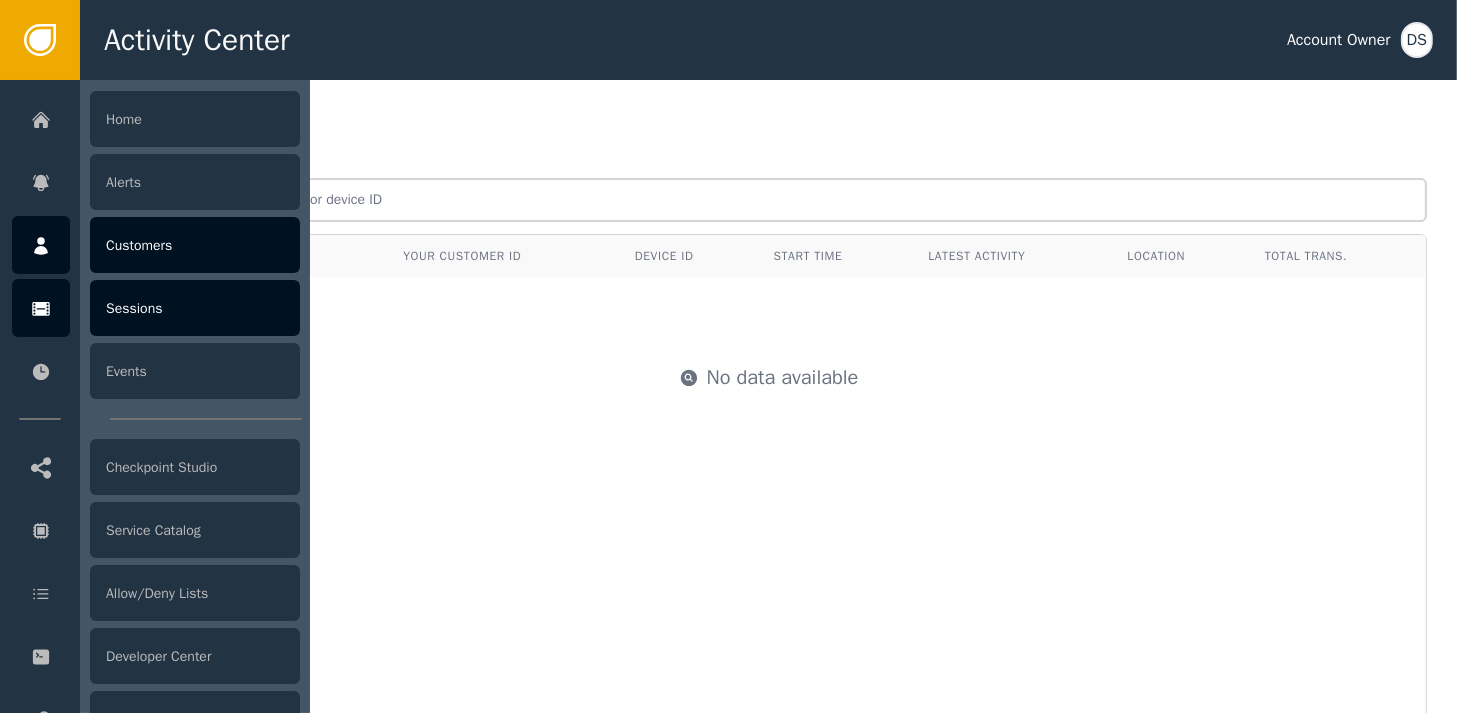 click on "Customers" at bounding box center (195, 245) 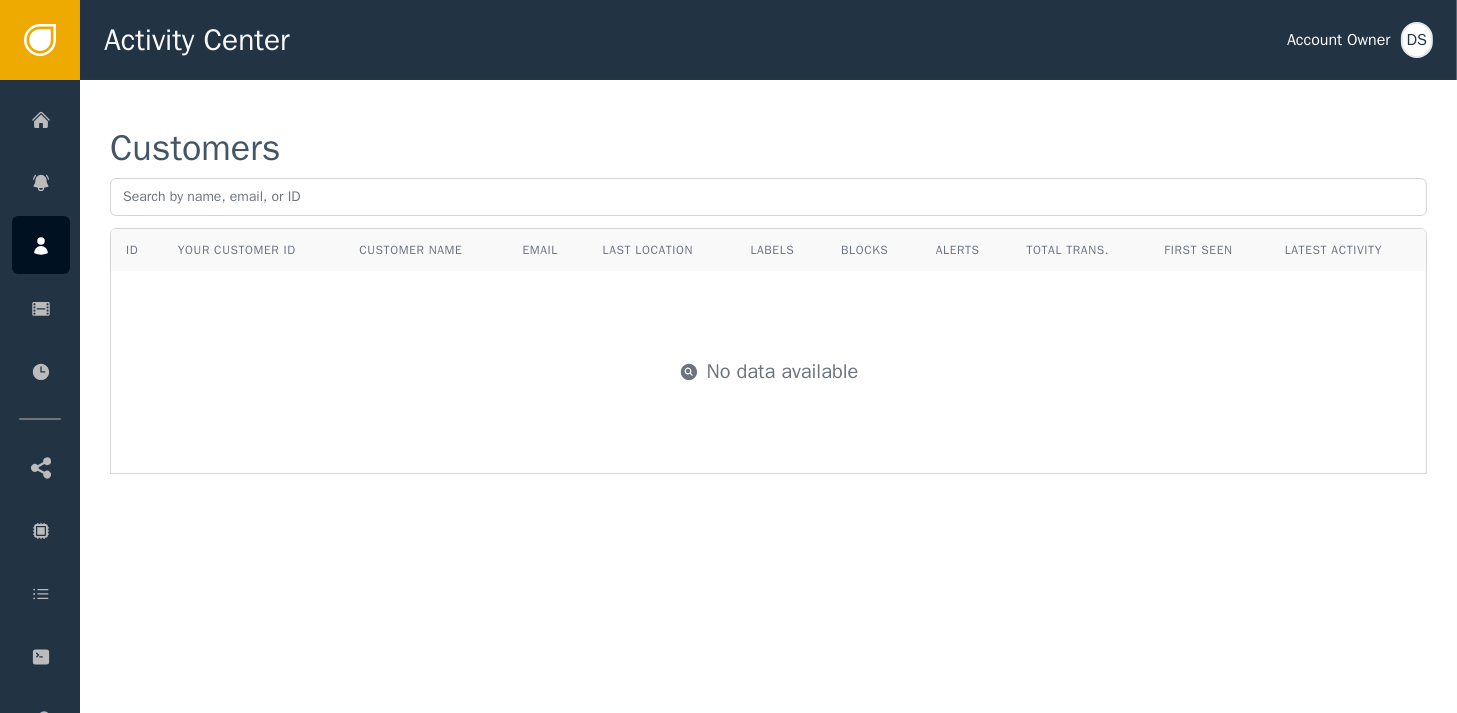 click on "No data available" at bounding box center [768, 372] 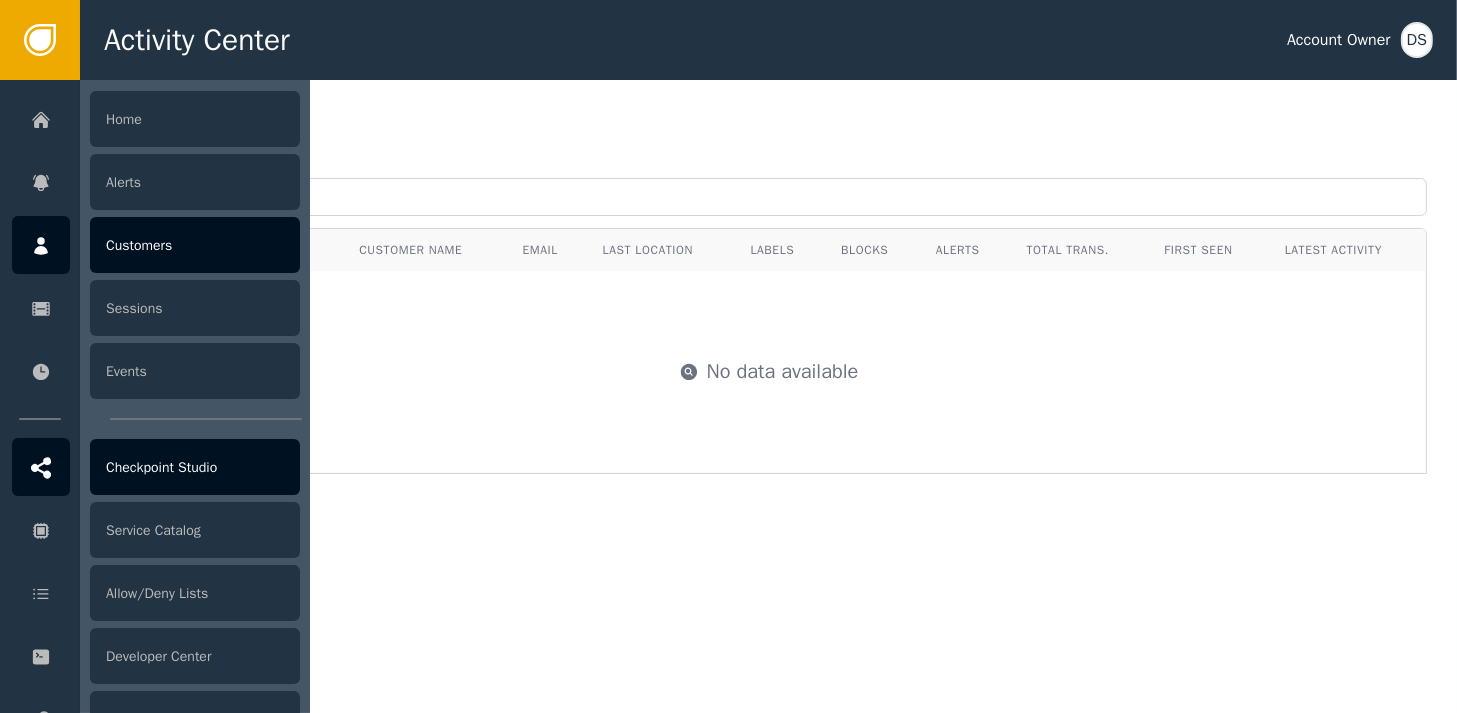click on "Checkpoint Studio" at bounding box center [195, 467] 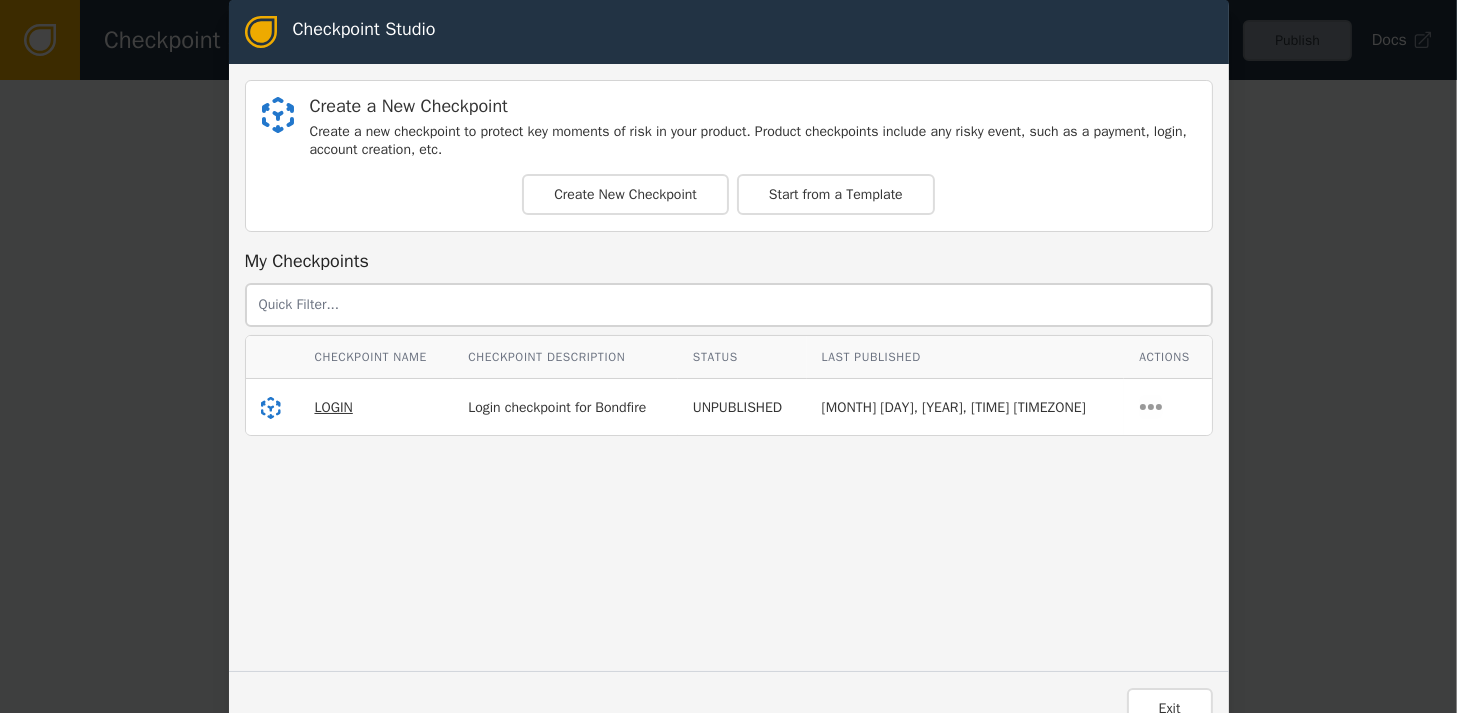 click on "LOGIN" at bounding box center (333, 407) 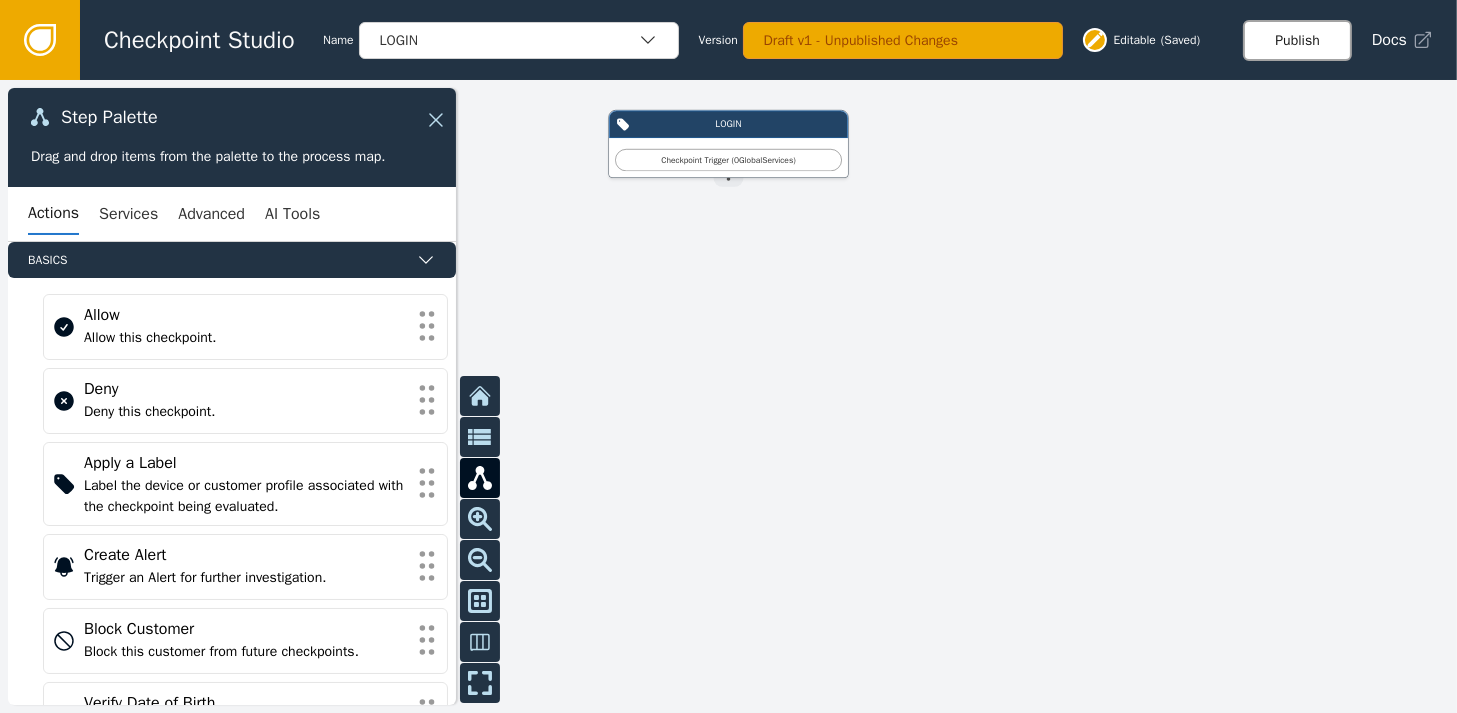 click on "Publish" at bounding box center (1297, 40) 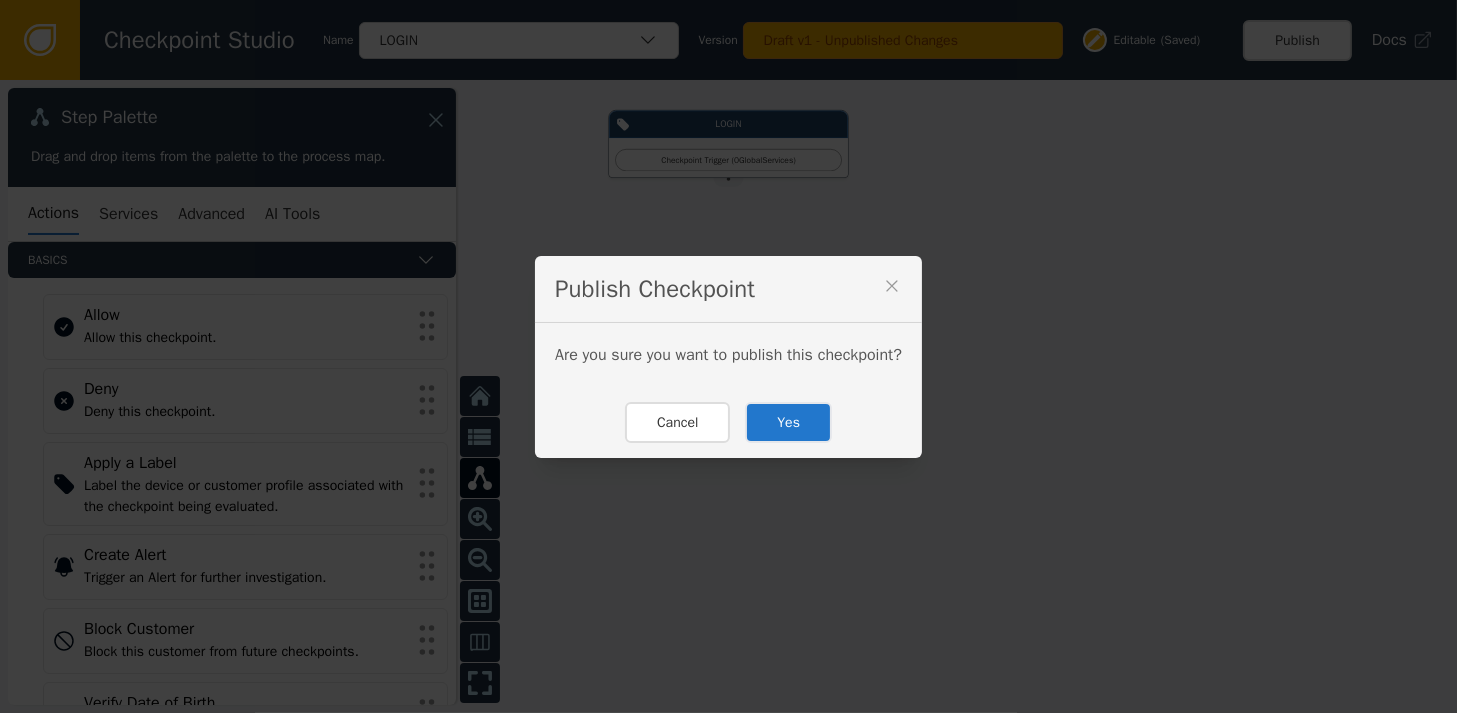 click on "Yes" at bounding box center (788, 422) 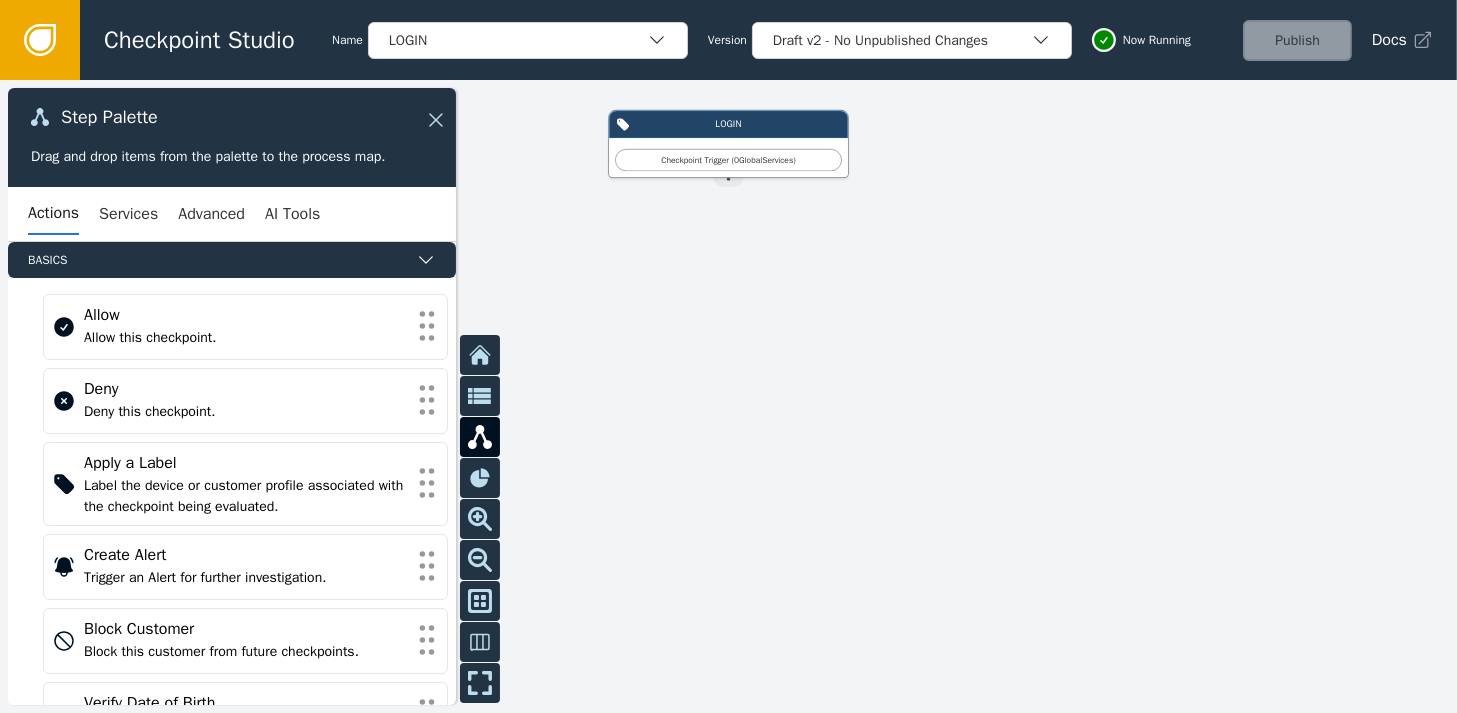 click 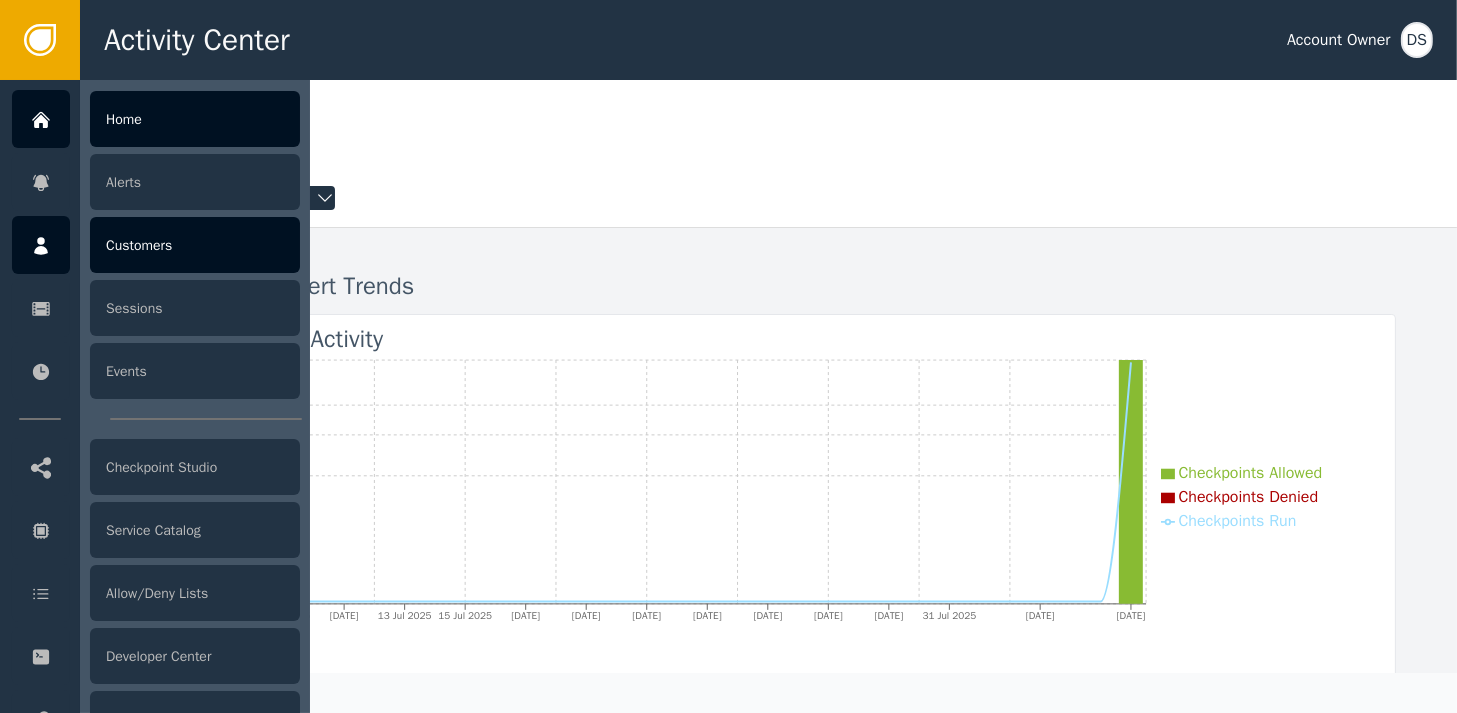 click on "Customers" at bounding box center (195, 245) 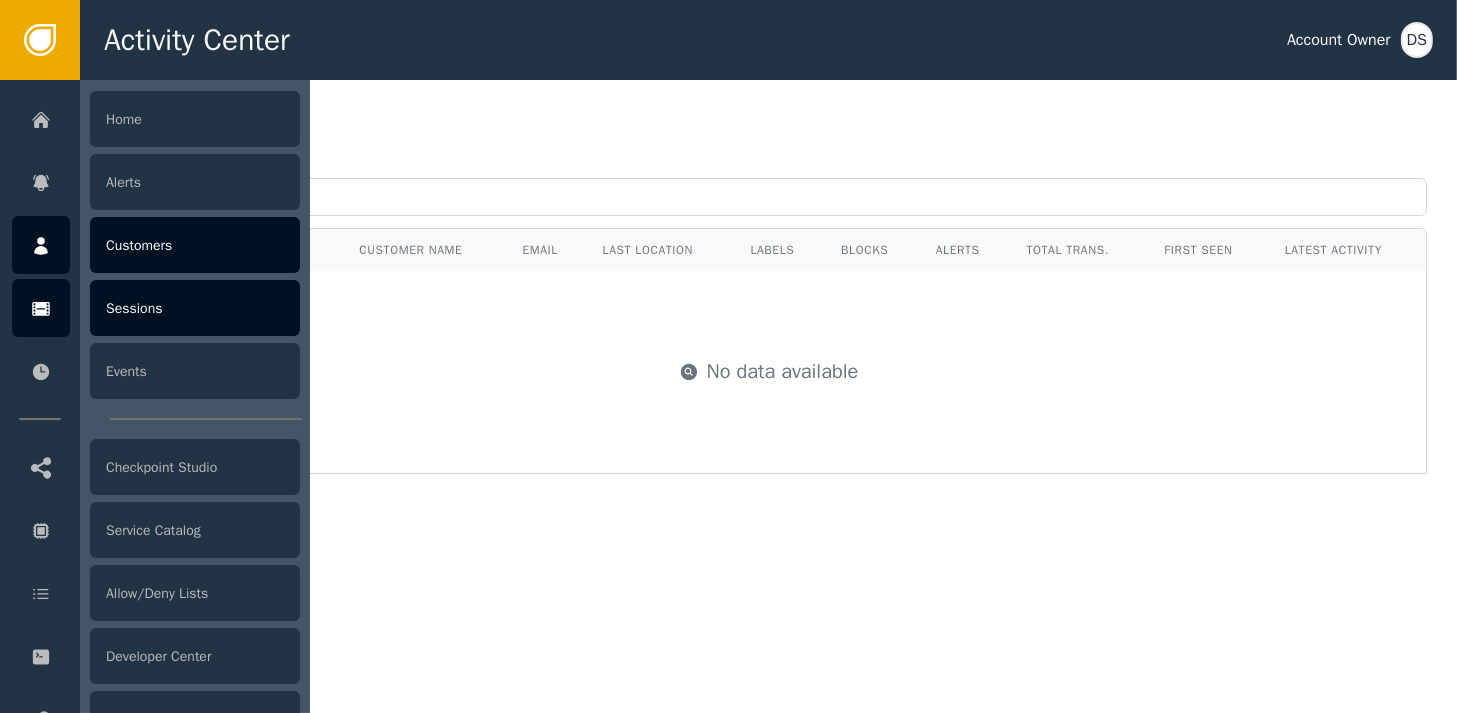 click 